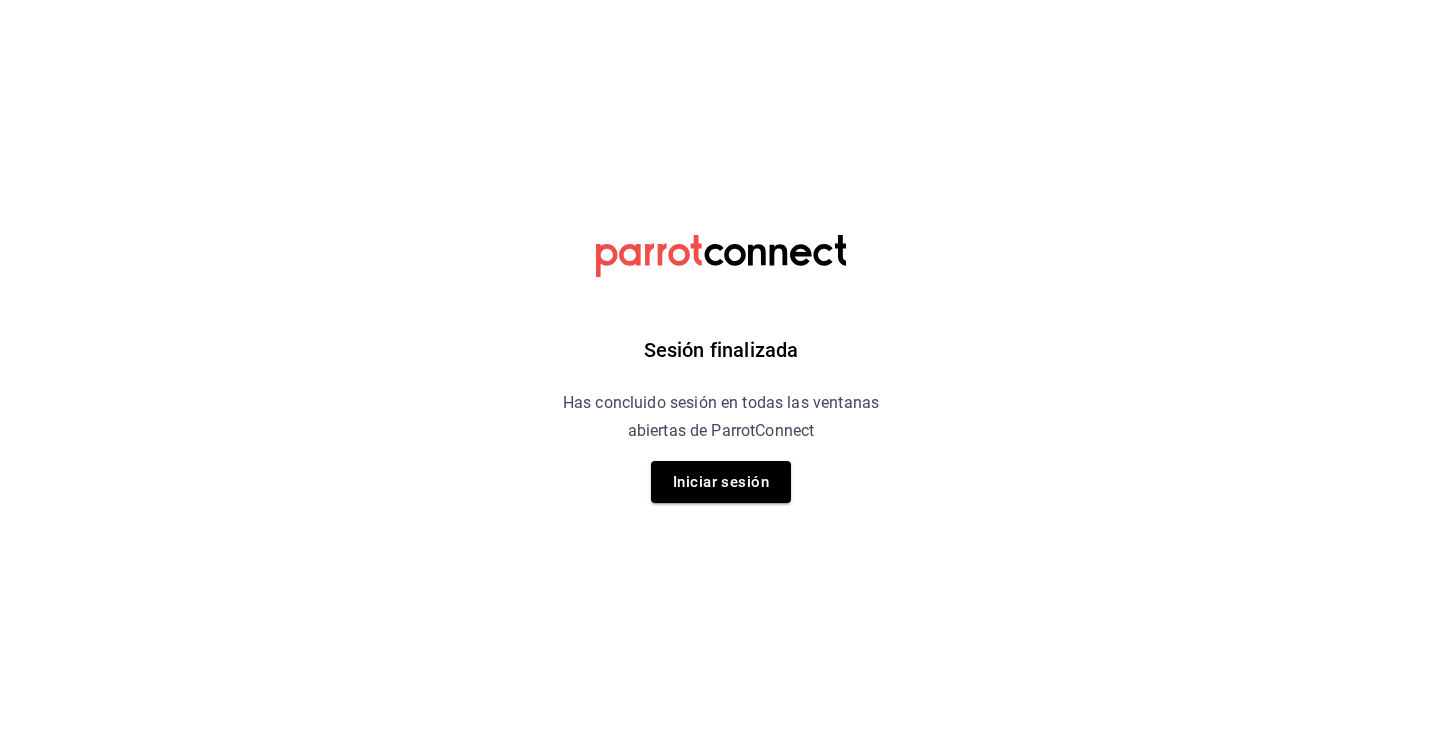 scroll, scrollTop: 0, scrollLeft: 0, axis: both 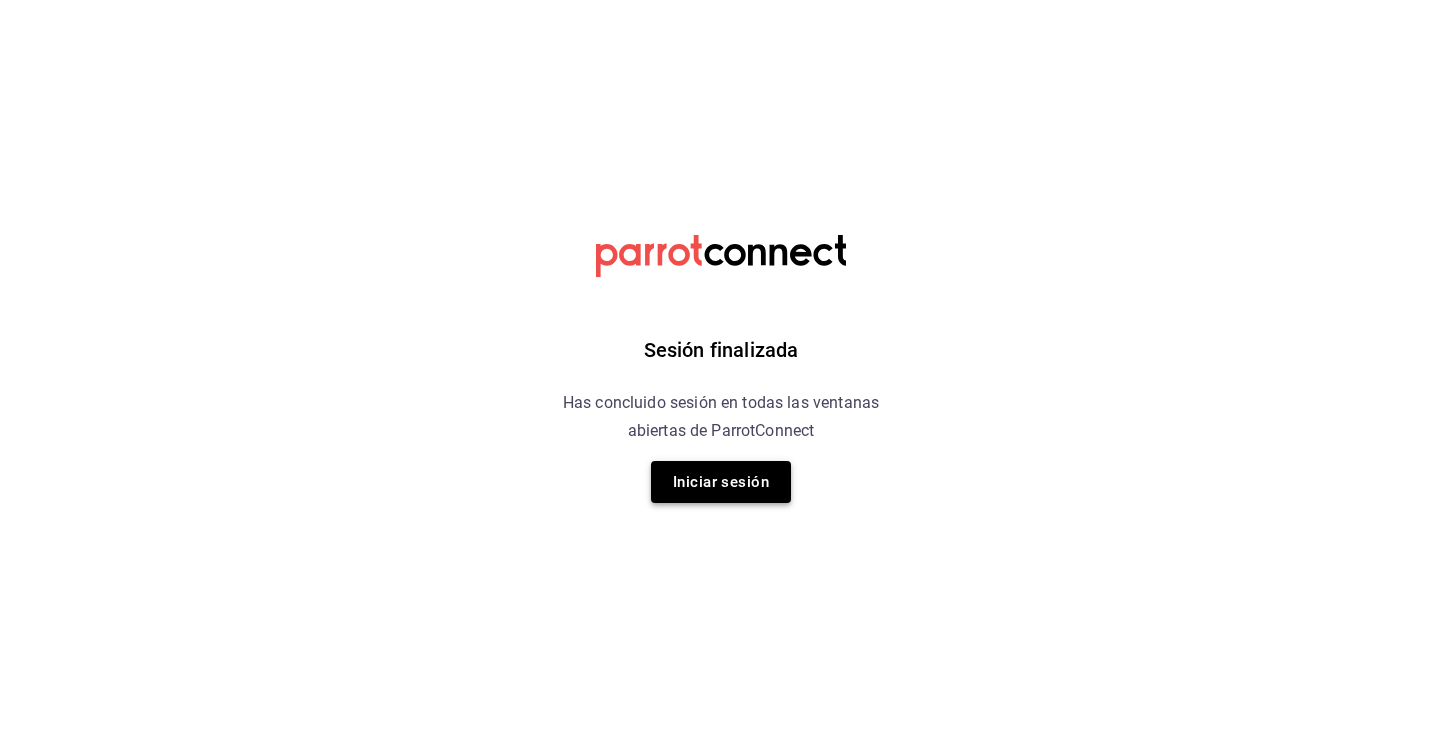 click on "Iniciar sesión" at bounding box center (721, 482) 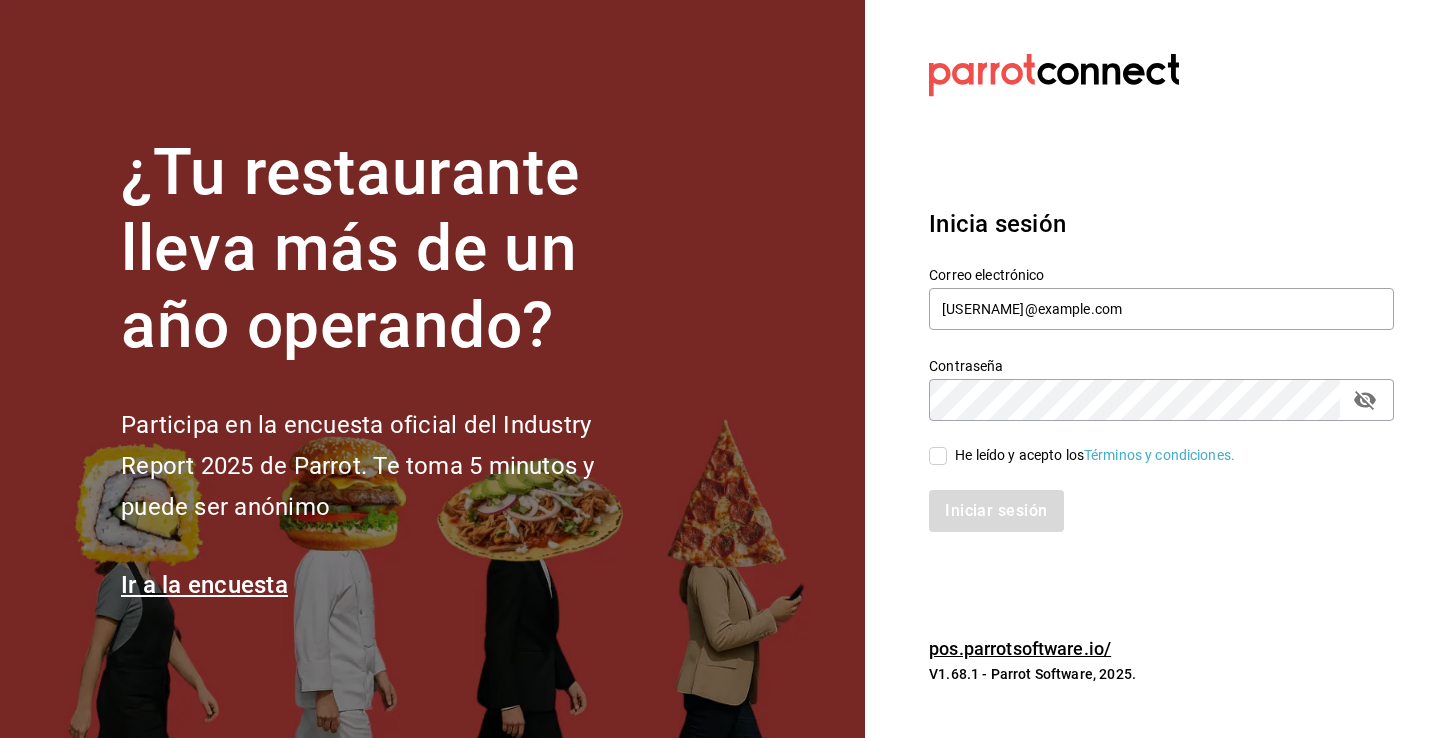 click on "He leído y acepto los  Términos y condiciones." at bounding box center (938, 456) 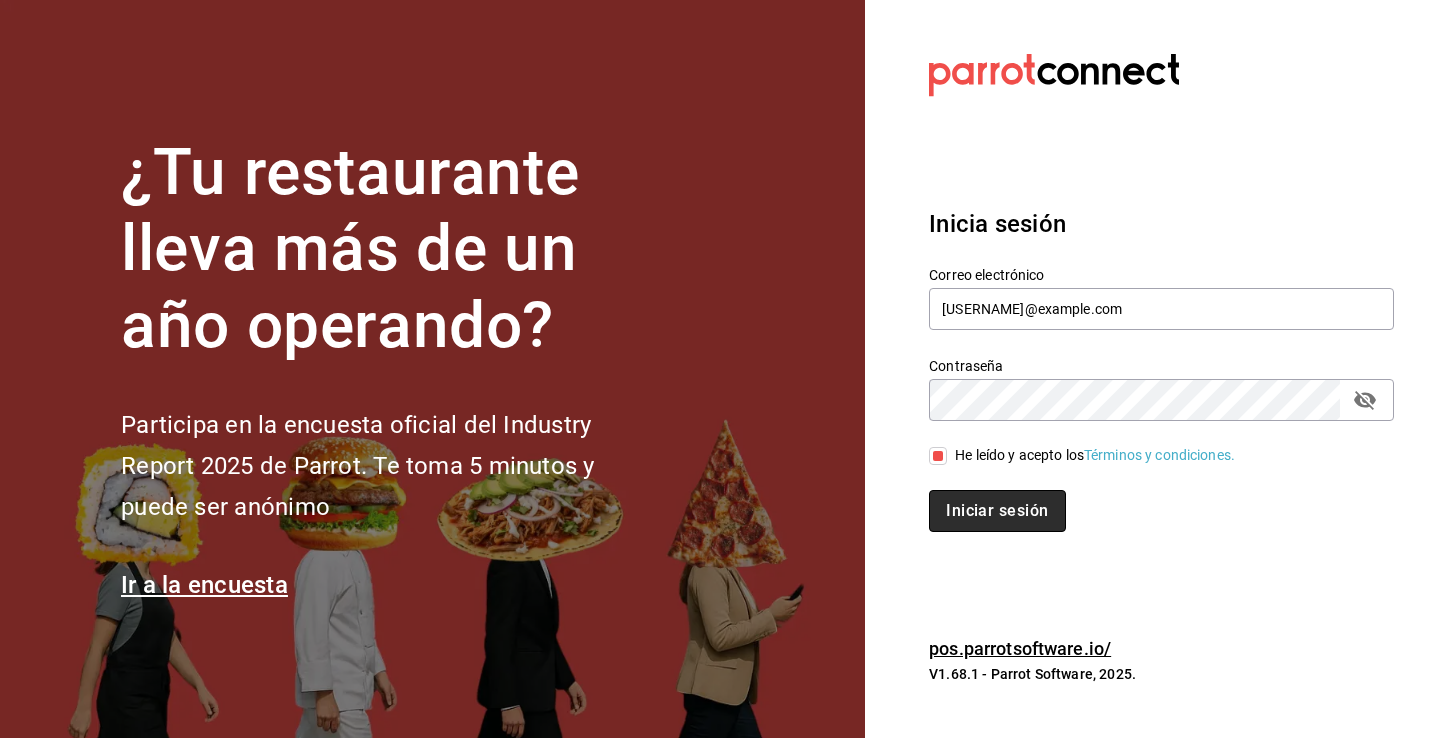 click on "Iniciar sesión" at bounding box center (997, 511) 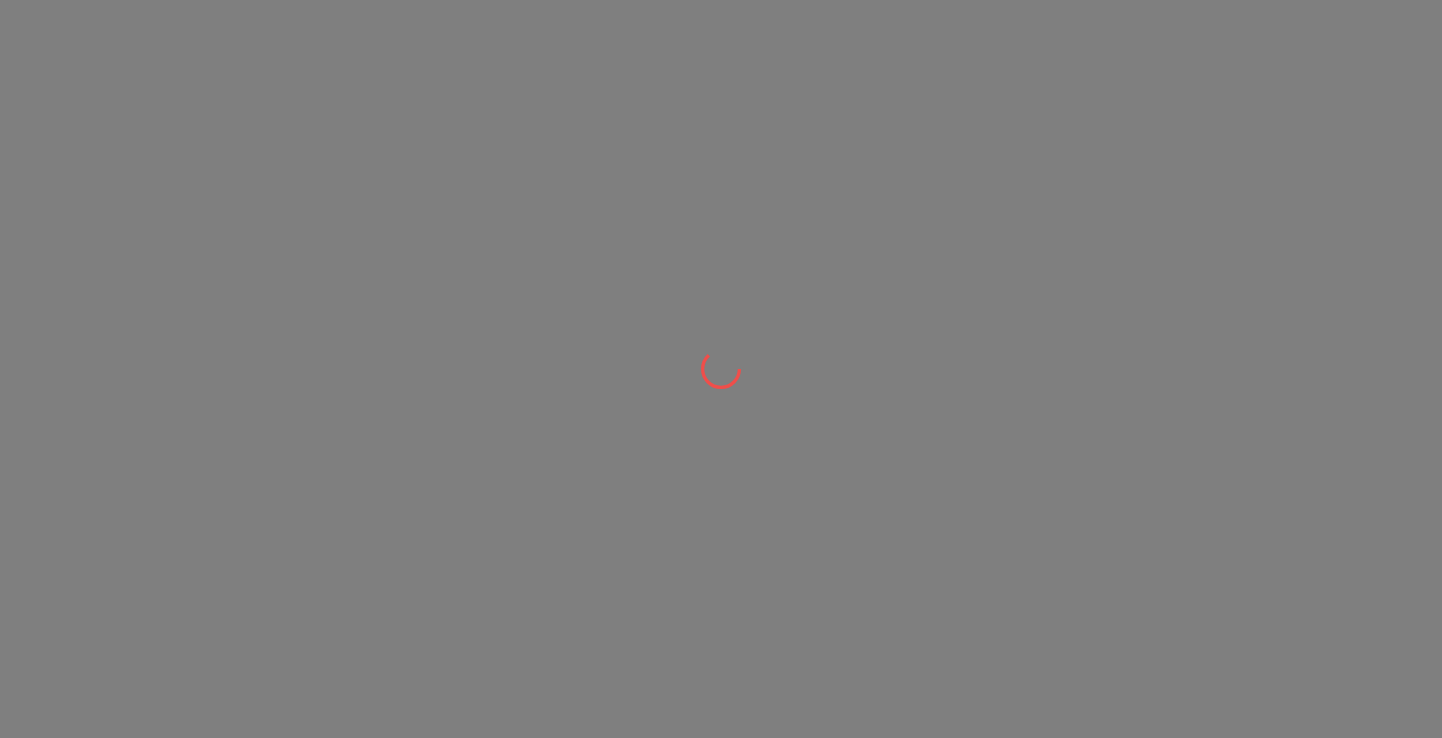 scroll, scrollTop: 0, scrollLeft: 0, axis: both 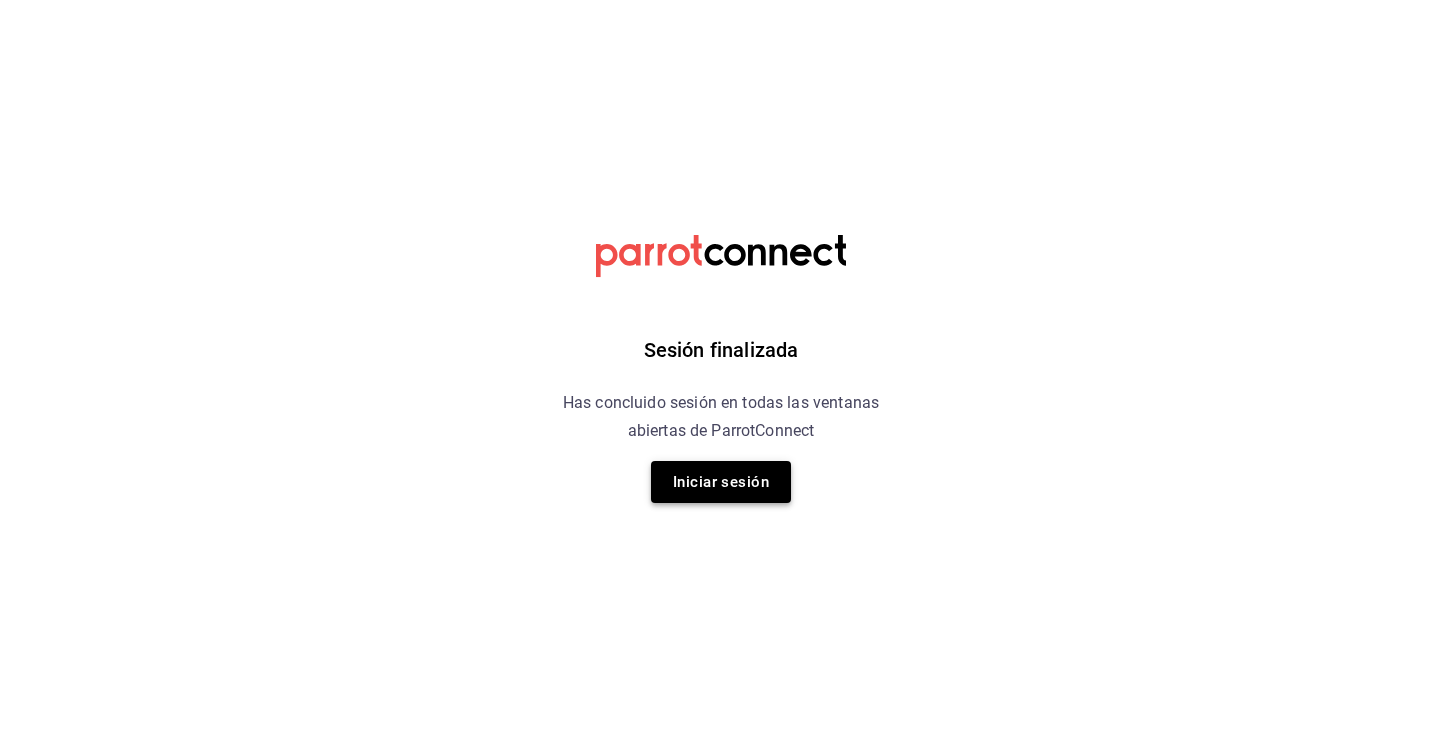 click on "Iniciar sesión" at bounding box center [721, 482] 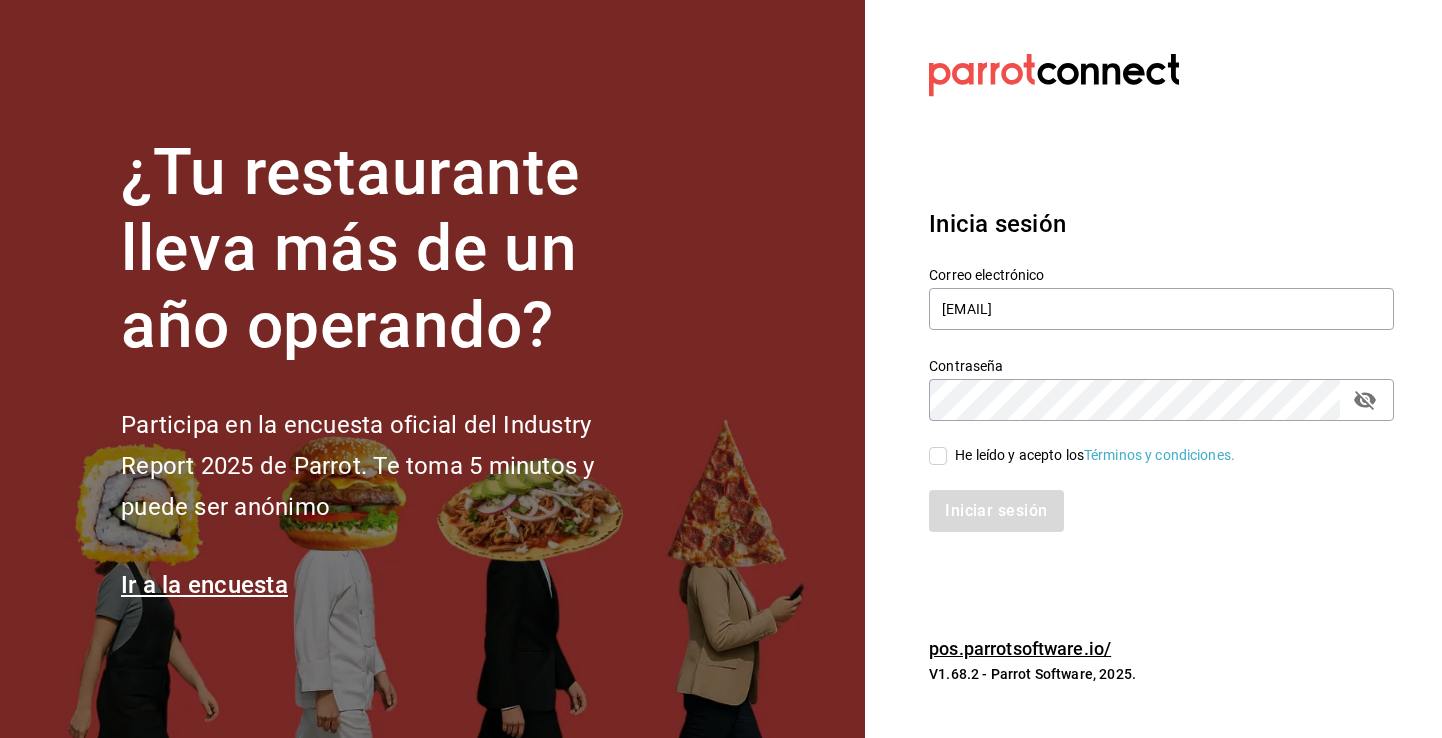 click on "He leído y acepto los  Términos y condiciones." at bounding box center [938, 456] 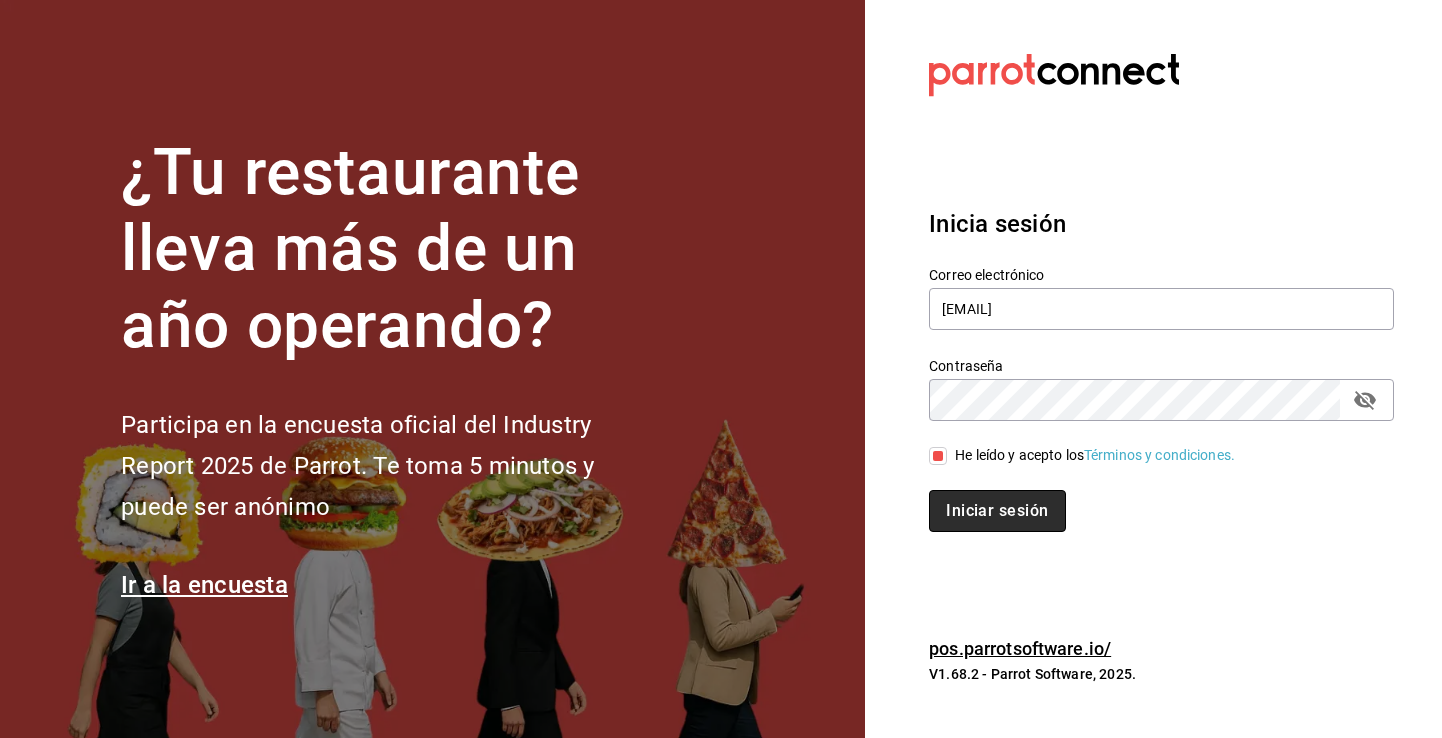 click on "Iniciar sesión" at bounding box center [997, 511] 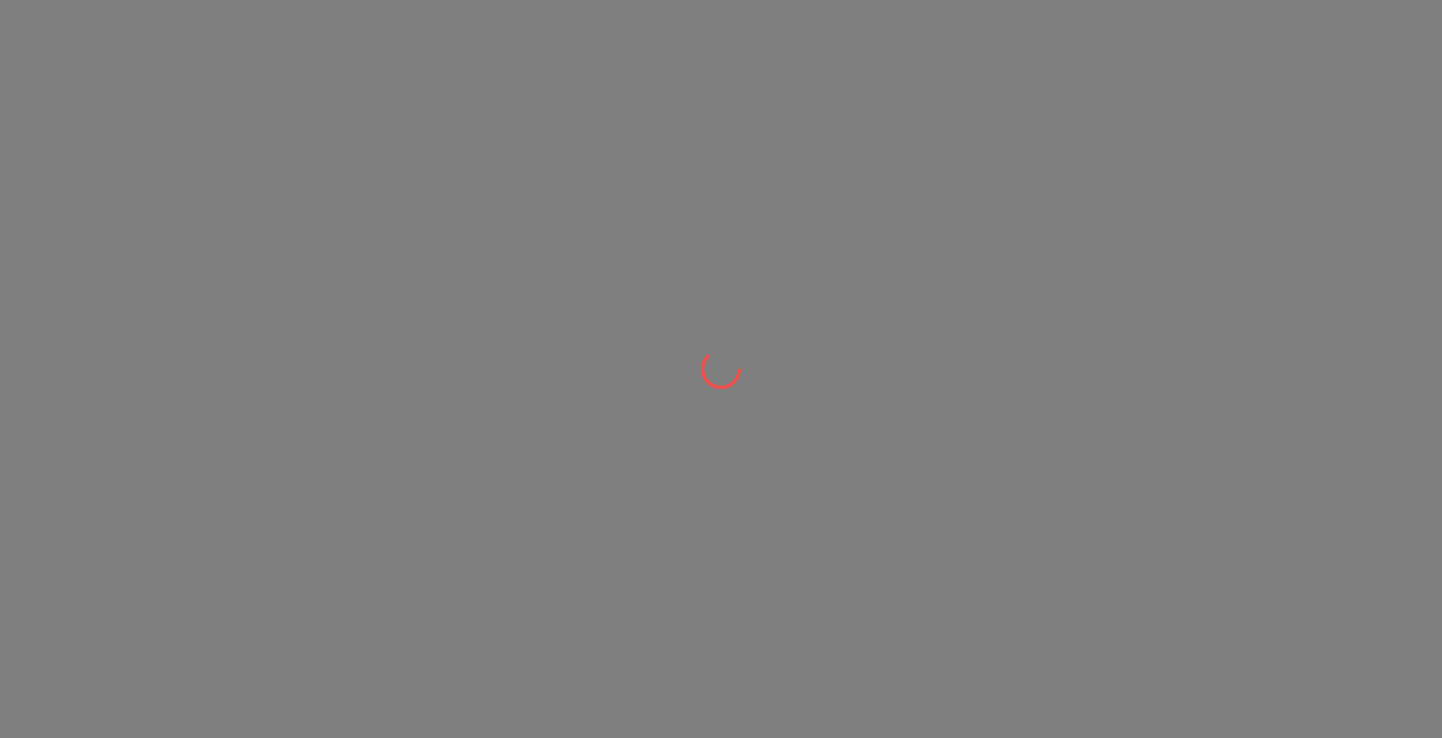 scroll, scrollTop: 0, scrollLeft: 0, axis: both 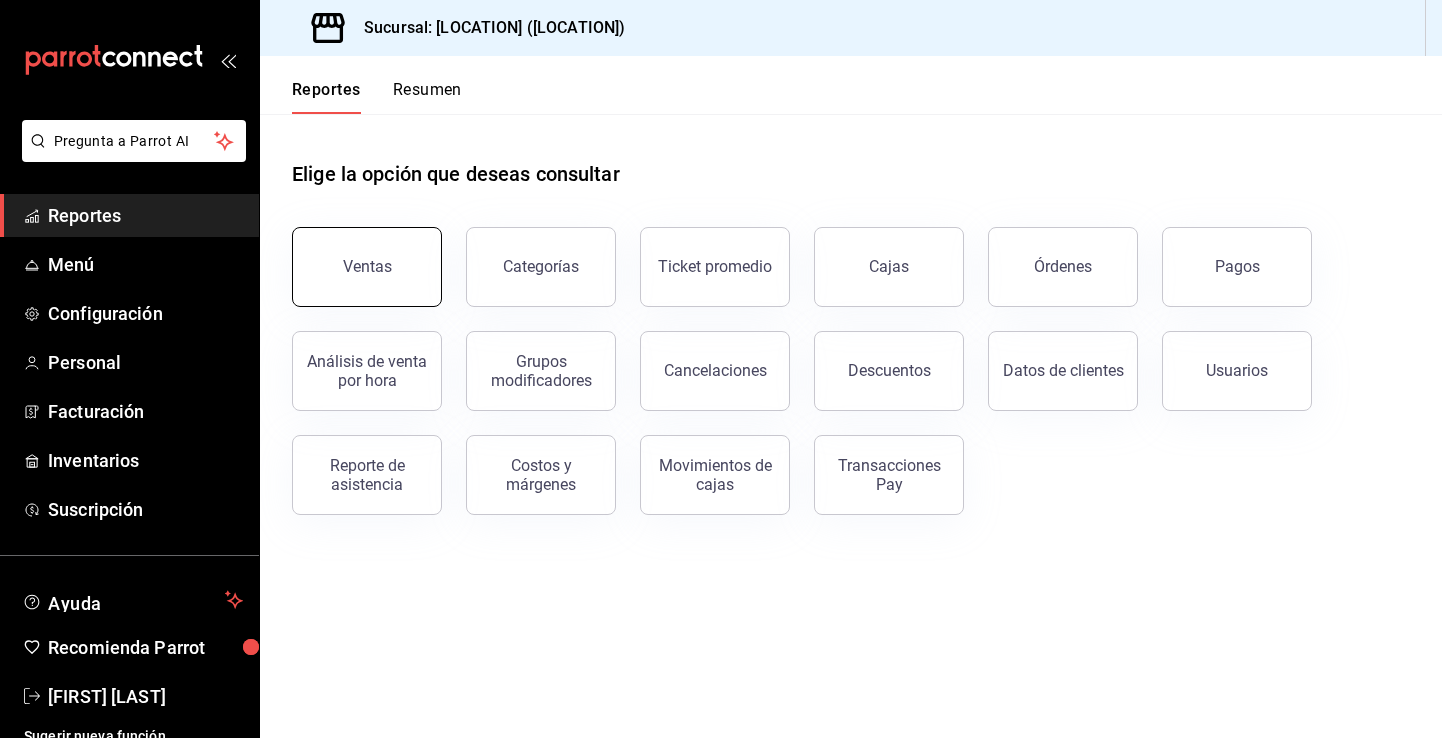 click on "Ventas" at bounding box center (367, 267) 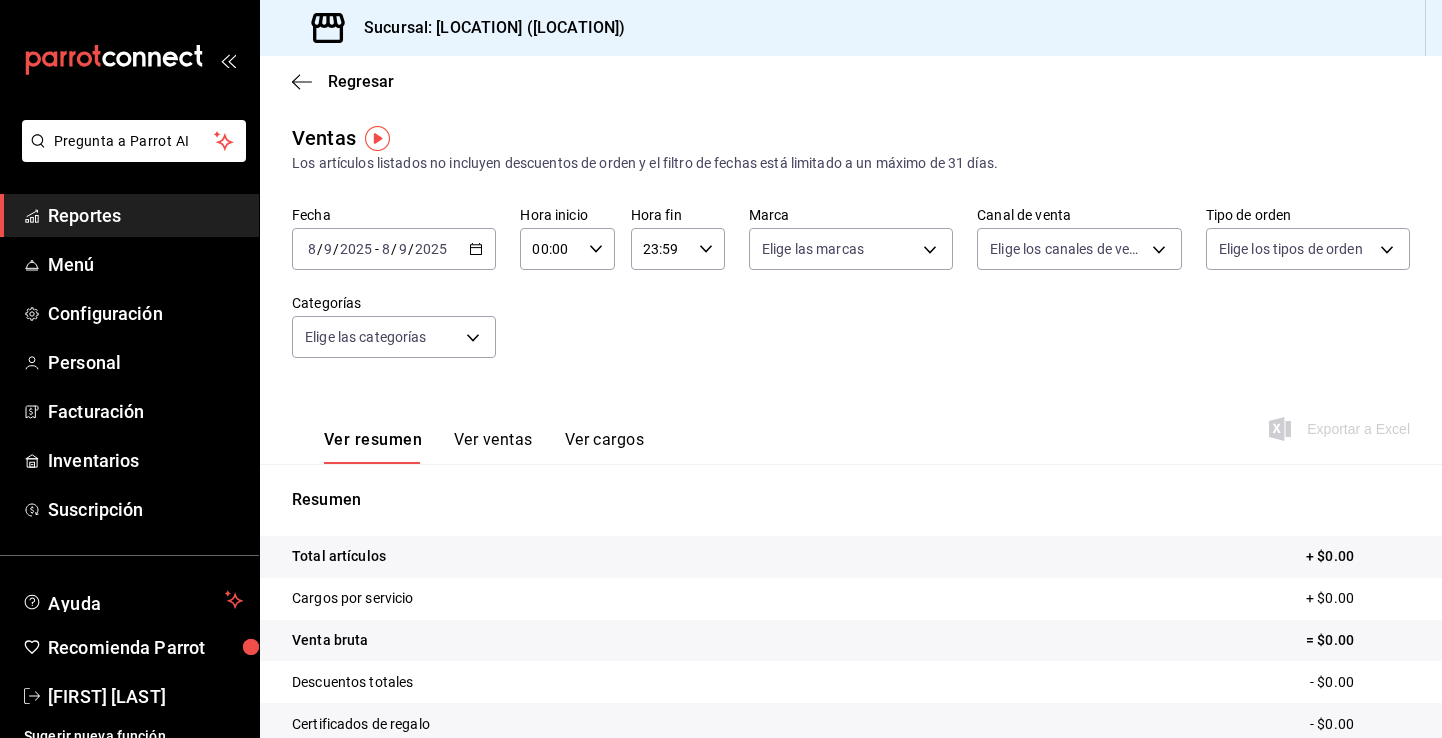 click 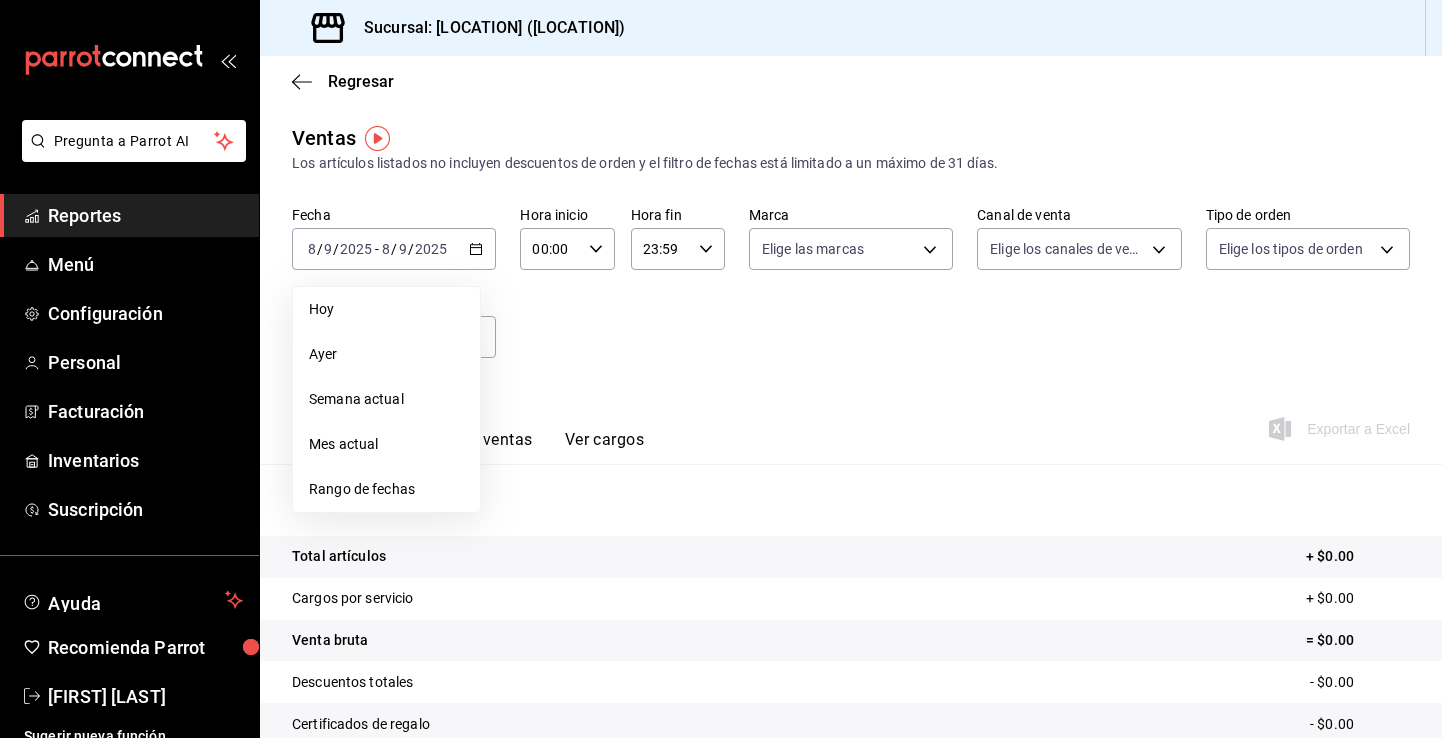 click on "Rango de fechas" at bounding box center (386, 489) 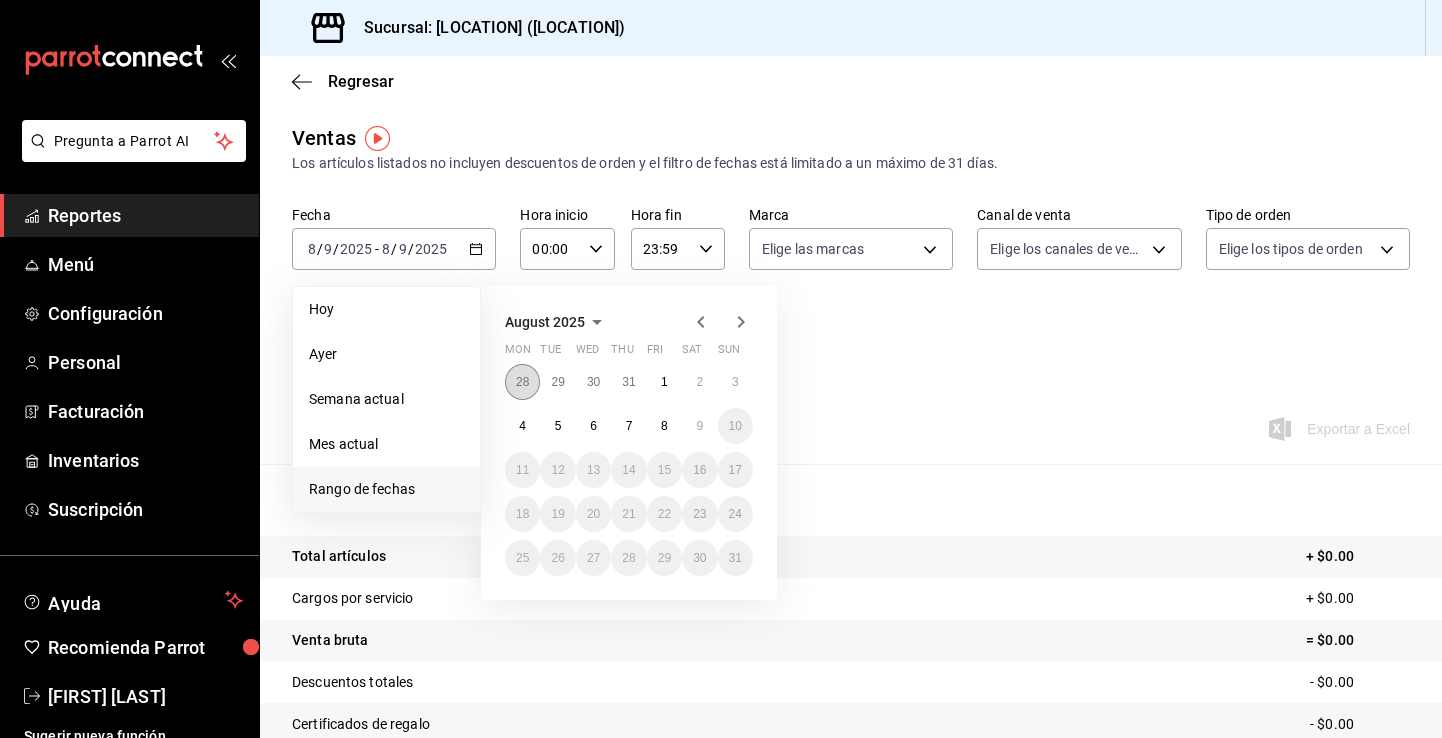 click on "28" at bounding box center [522, 382] 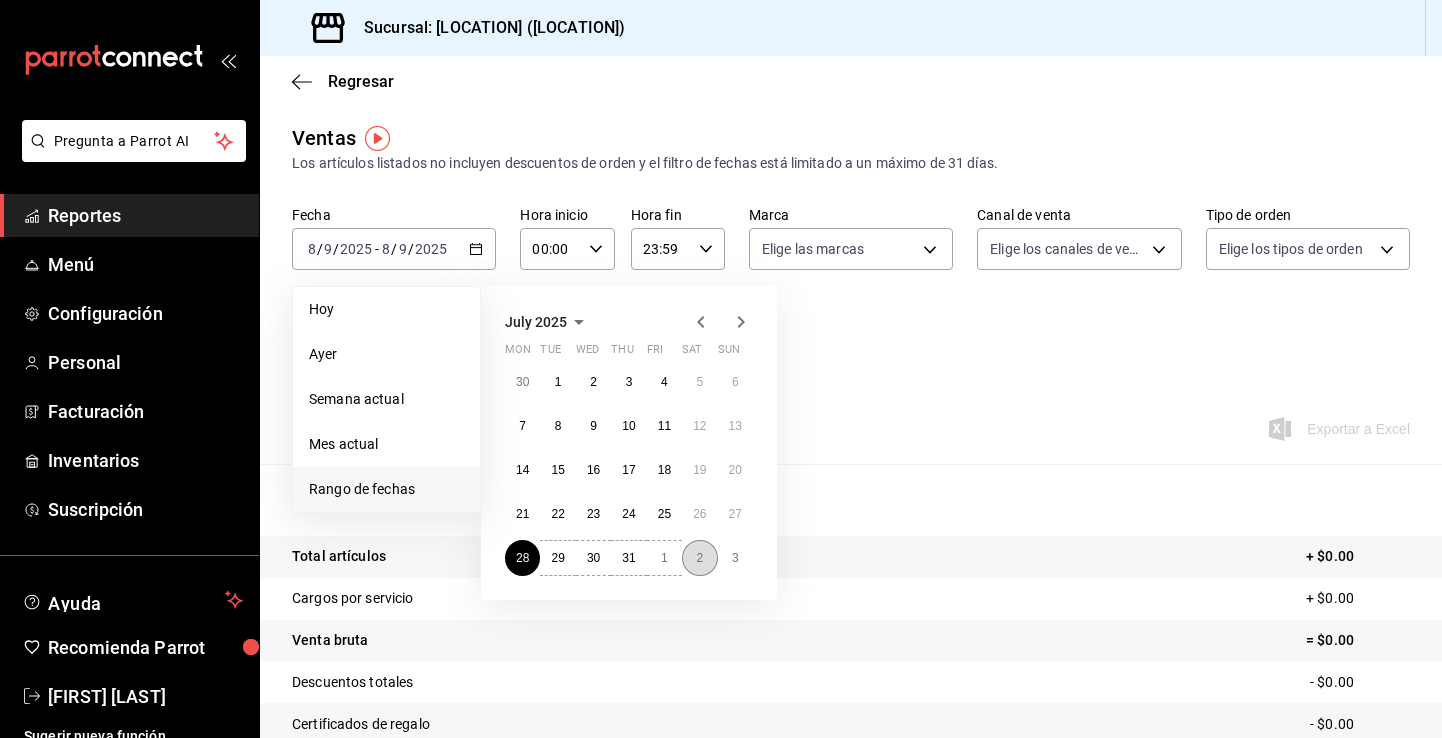 click on "2" at bounding box center (699, 558) 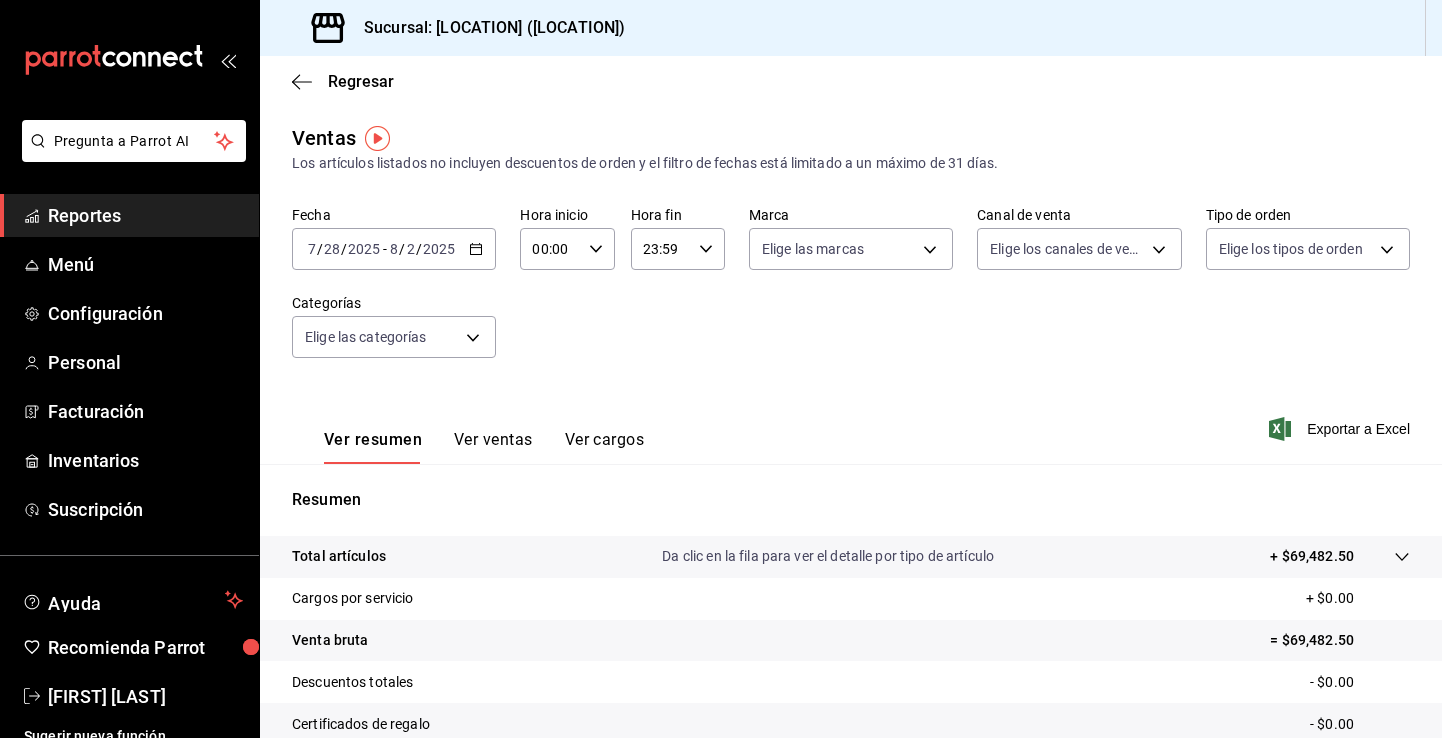 click 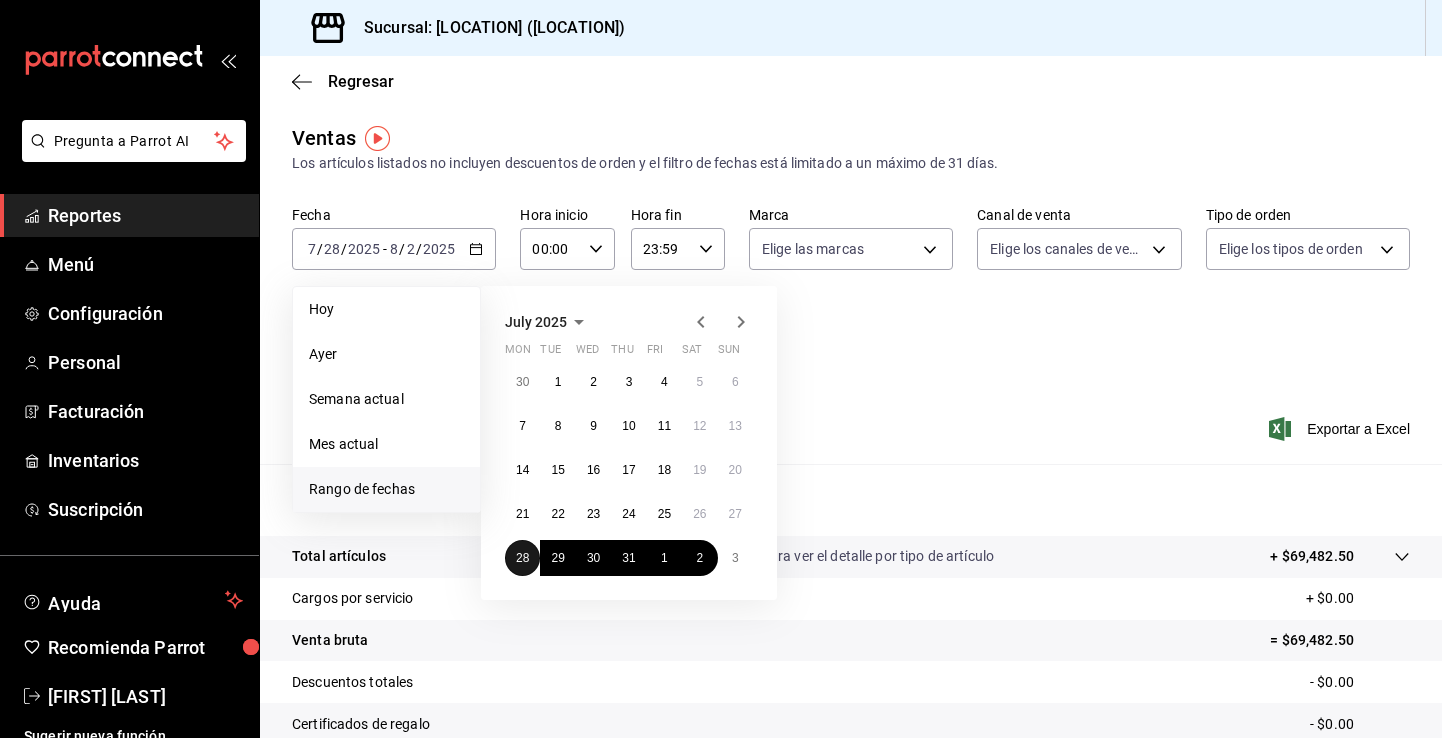 click on "28" at bounding box center [522, 558] 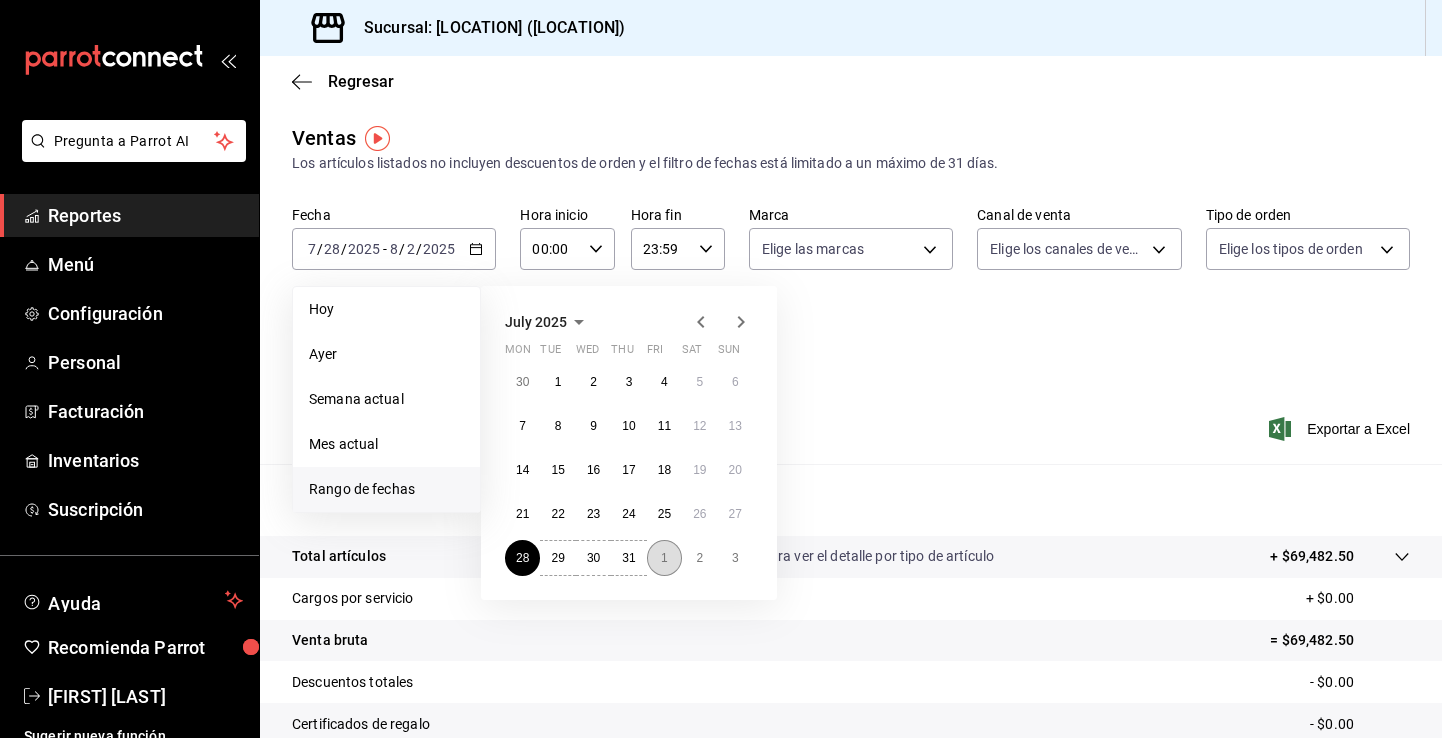 click on "1" at bounding box center [664, 558] 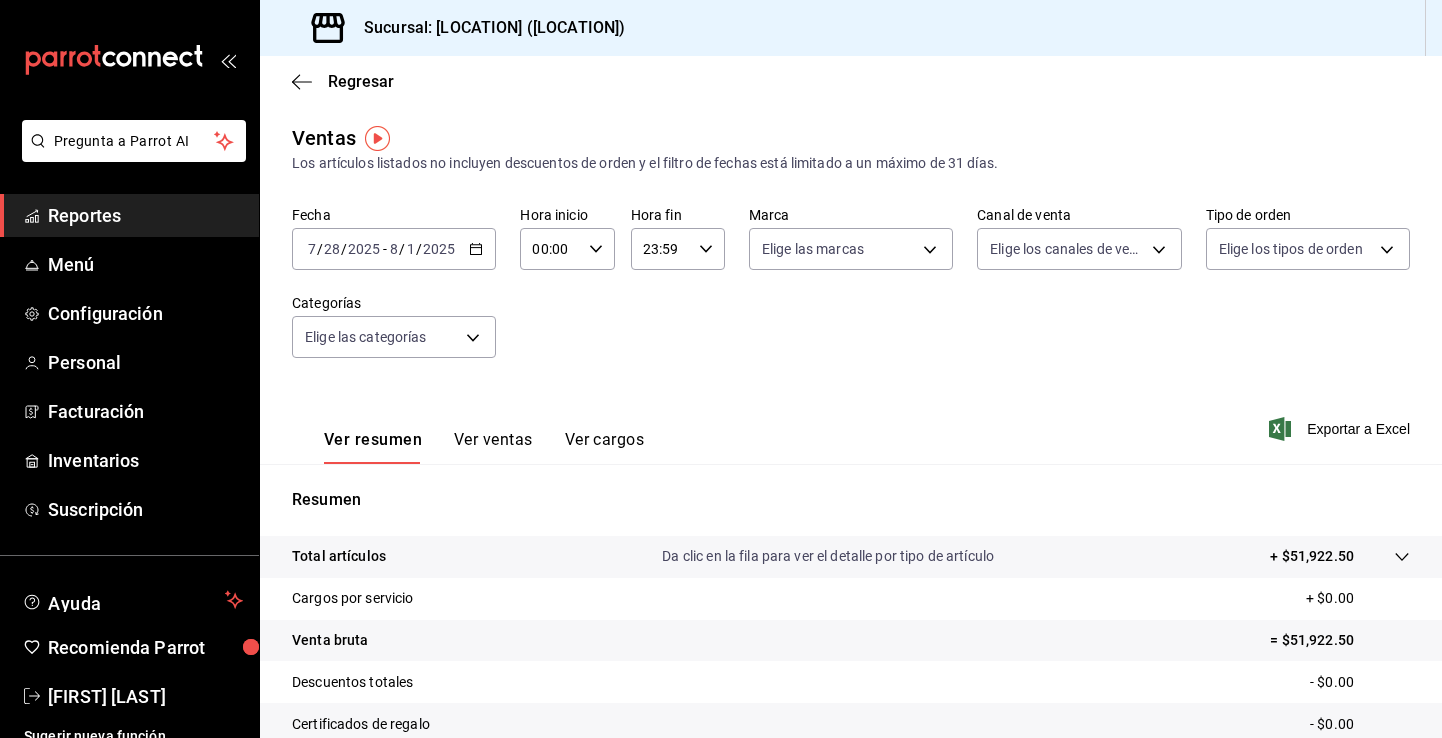 click on "2025-07-28 7 / 28 / 2025 - 2025-08-01 8 / 1 / 2025" at bounding box center (394, 249) 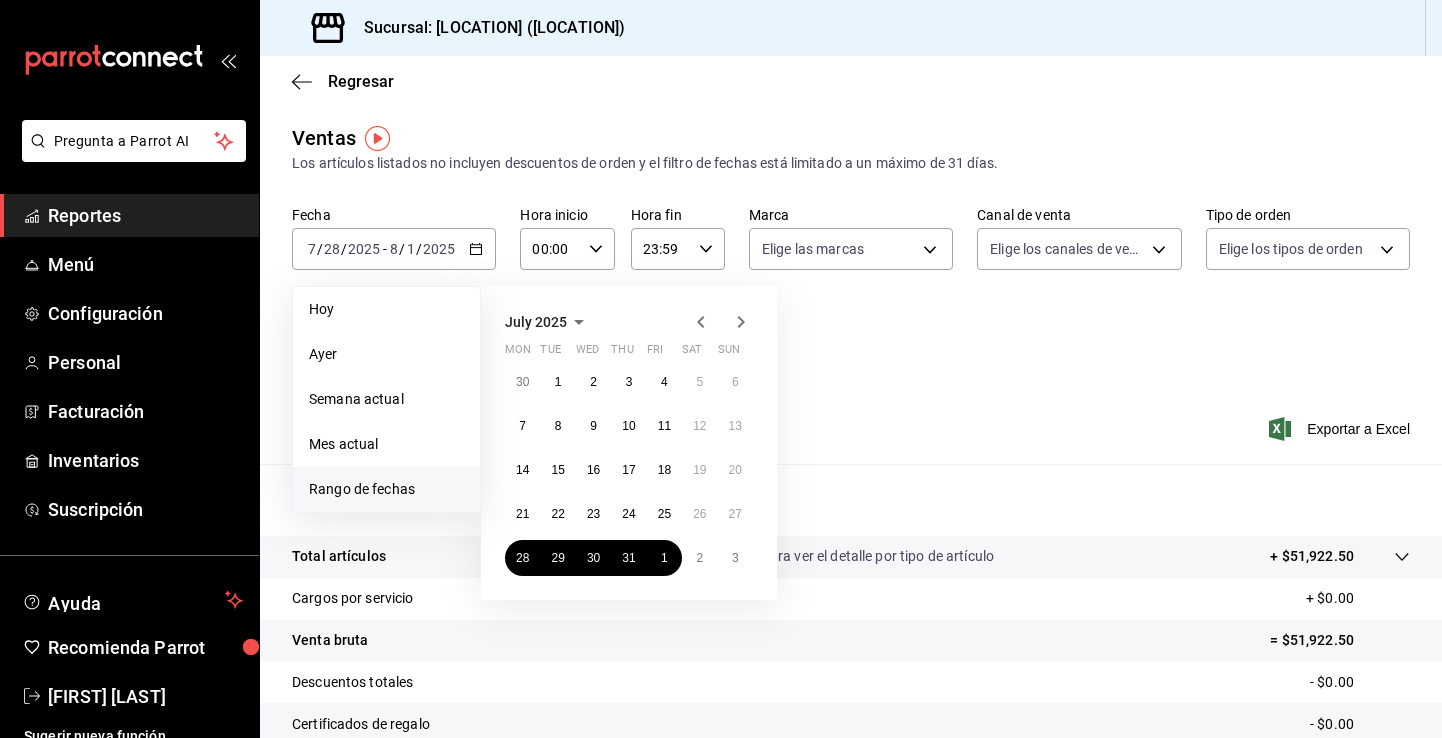 click 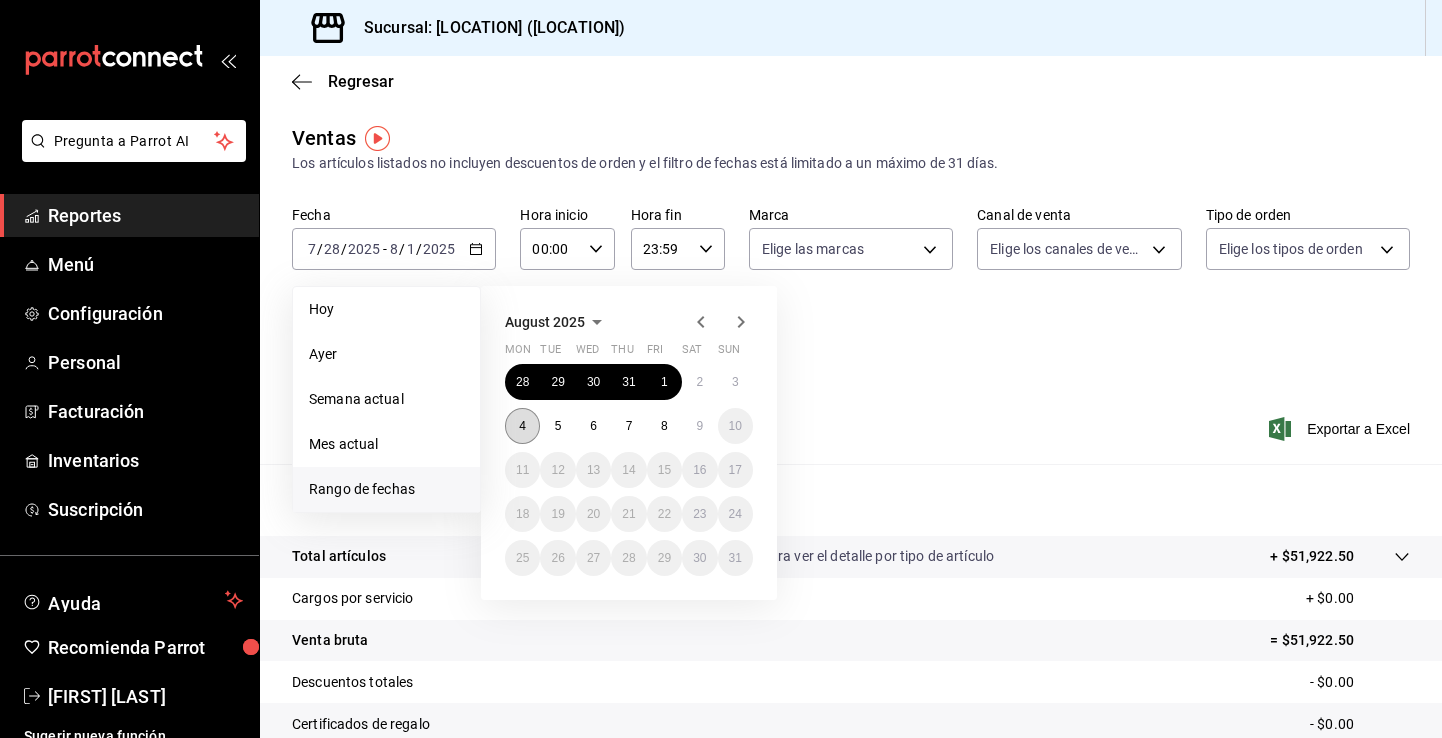click on "4" at bounding box center [522, 426] 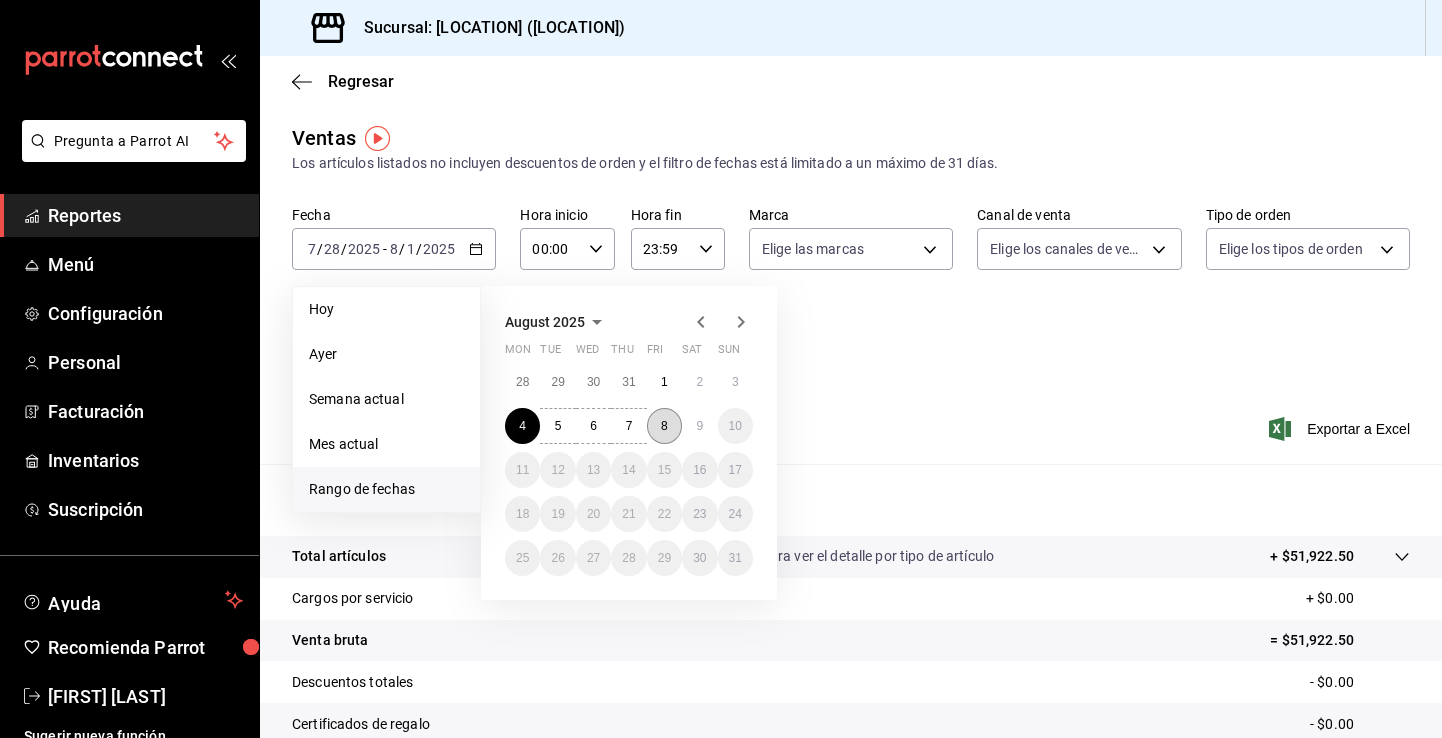 click on "8" at bounding box center (664, 426) 